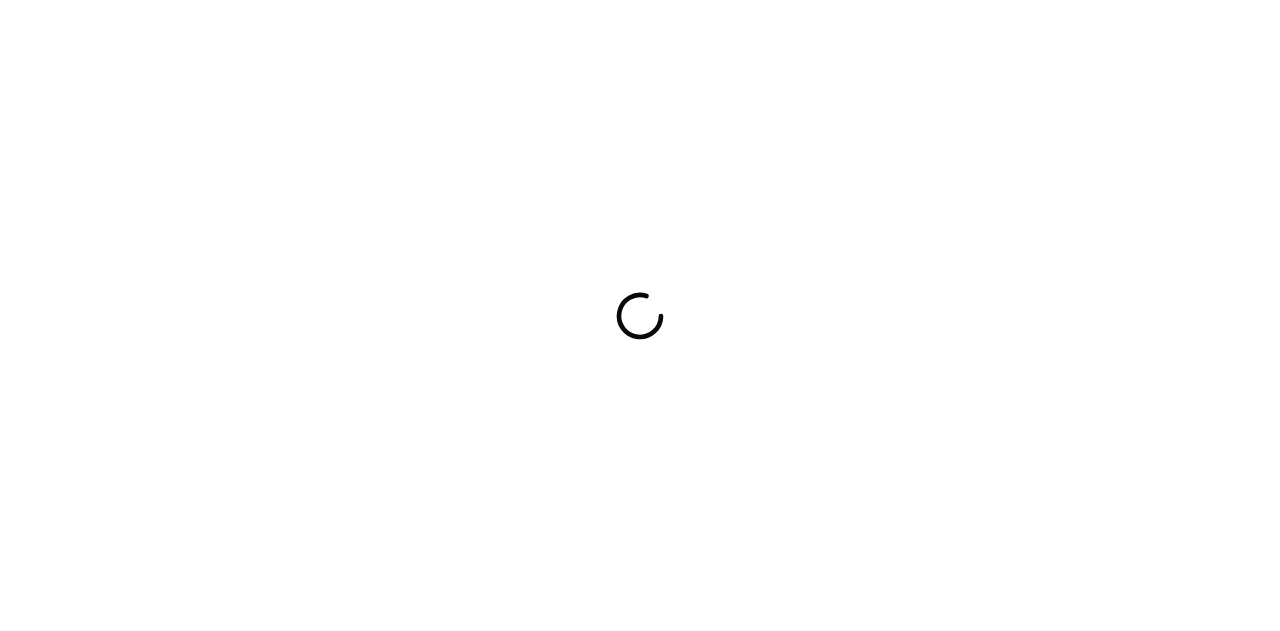 scroll, scrollTop: 0, scrollLeft: 0, axis: both 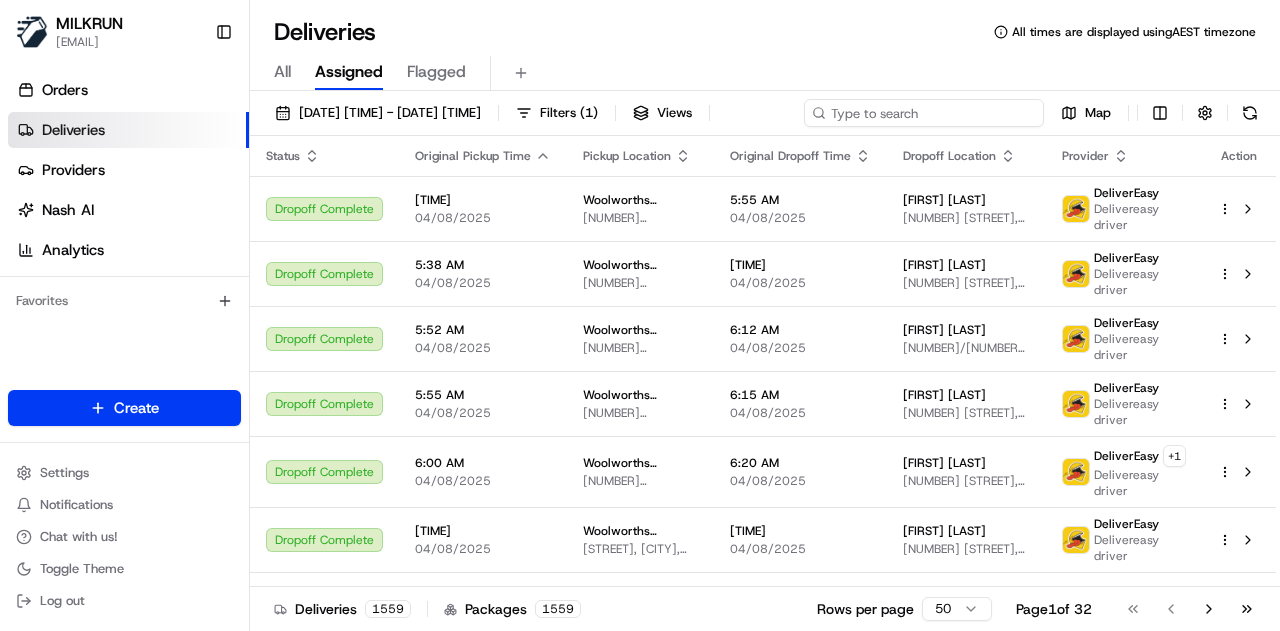 click at bounding box center (924, 113) 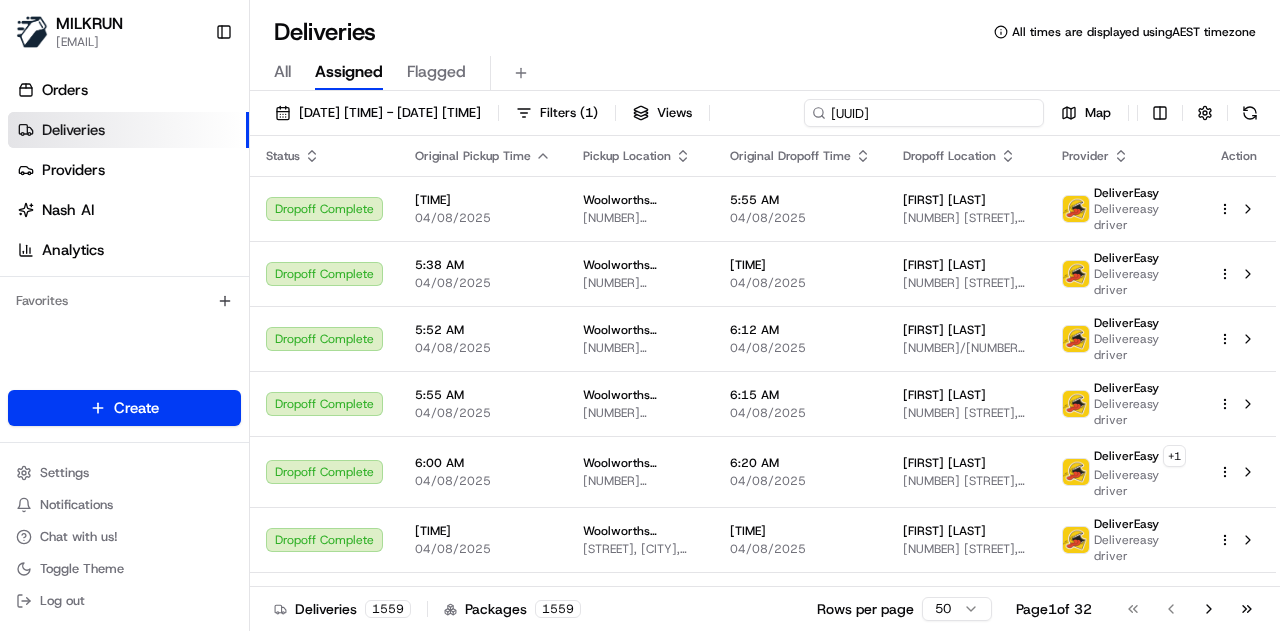 scroll, scrollTop: 0, scrollLeft: 87, axis: horizontal 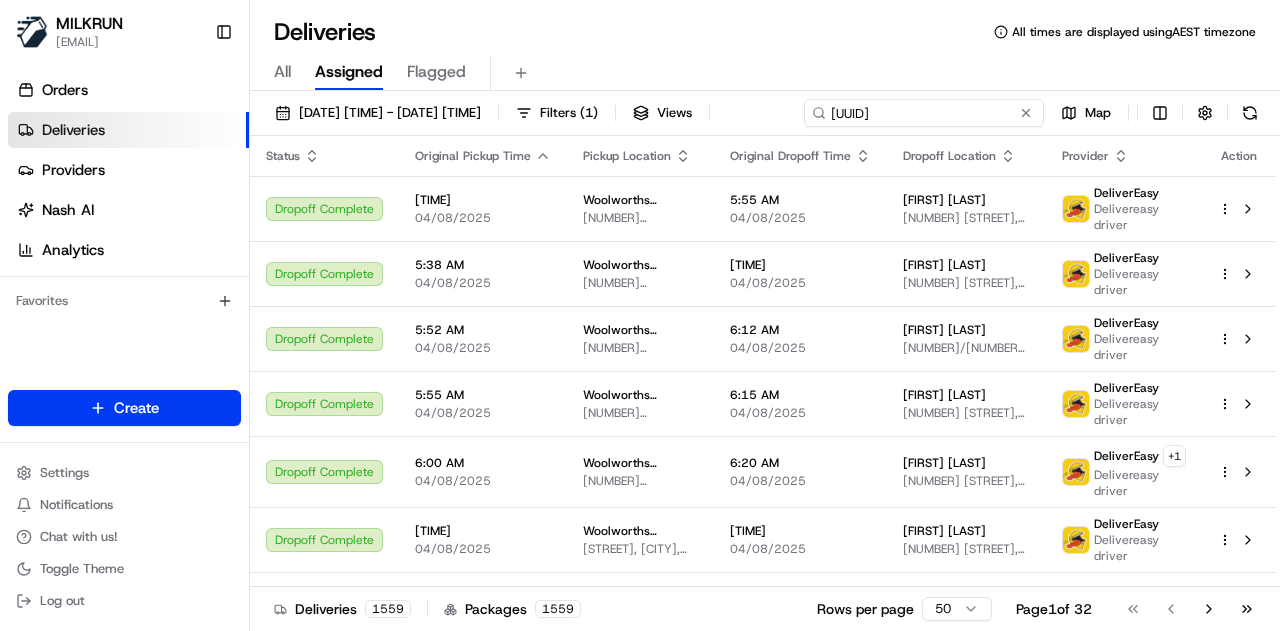 type on "fbd6ead1-43cd-4a0b-af82-691a5569ea47" 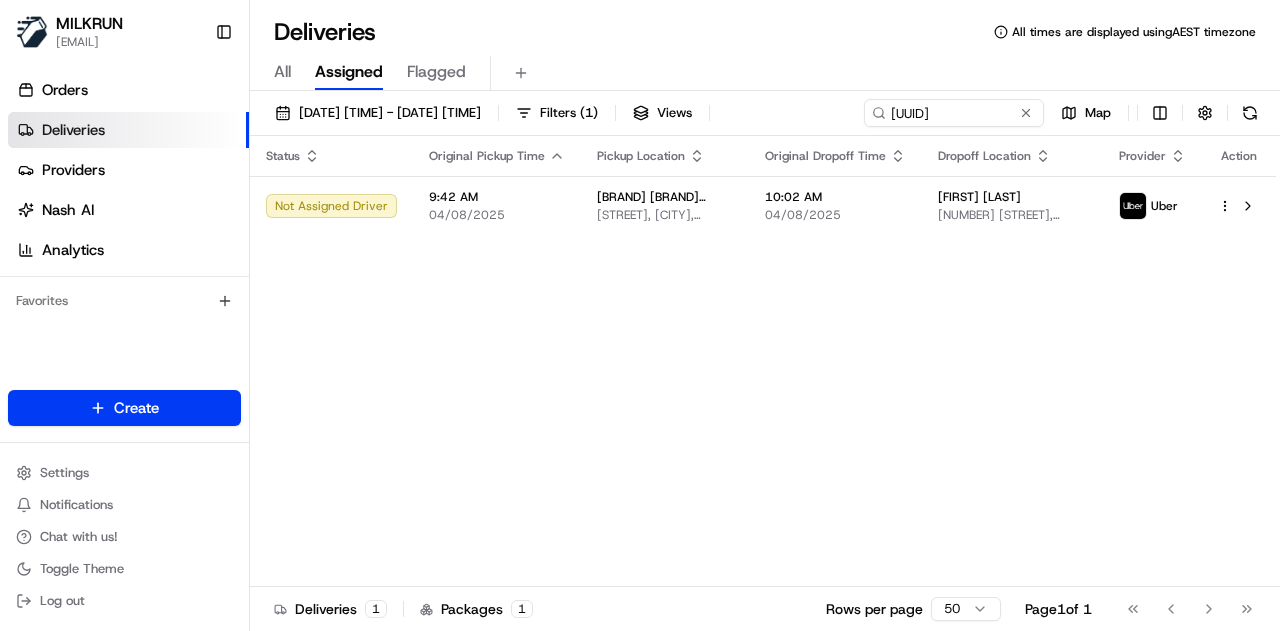 scroll, scrollTop: 0, scrollLeft: 0, axis: both 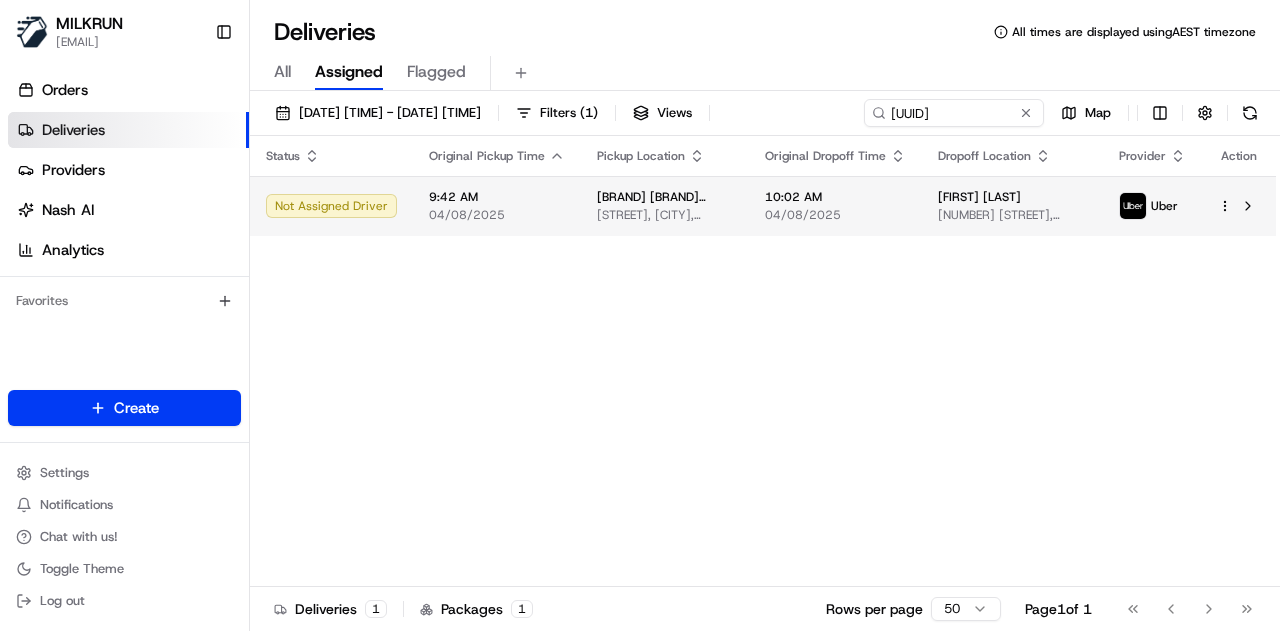 click on "[FIRST] [LAST]" at bounding box center (979, 197) 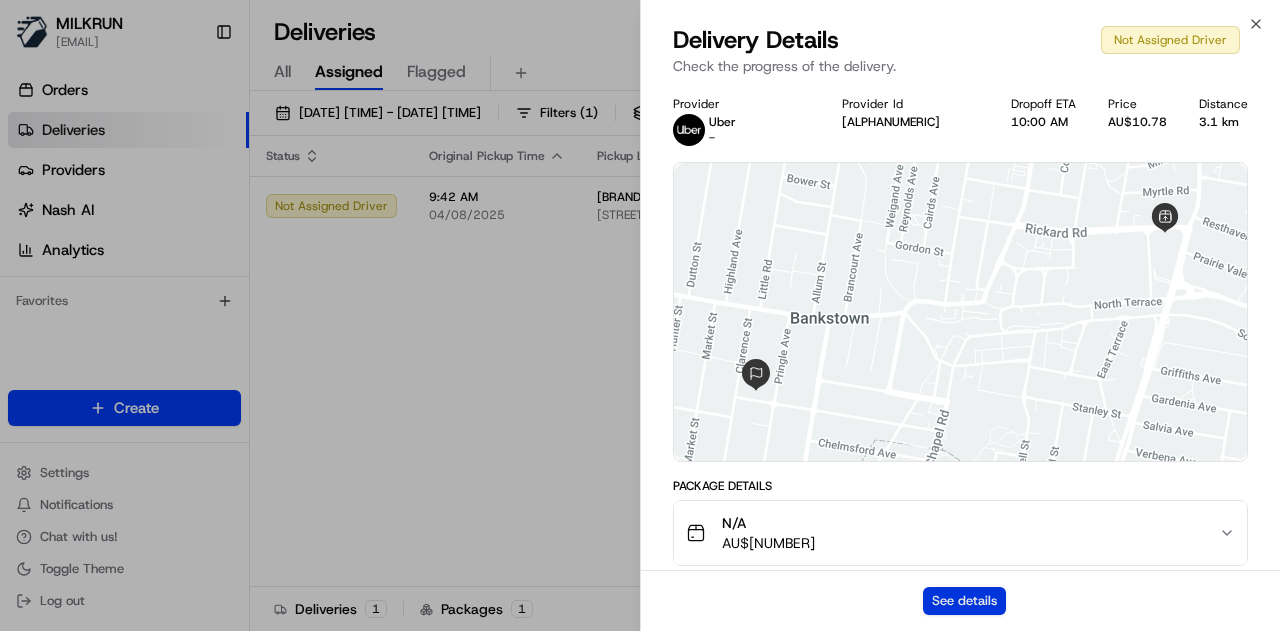 click on "See details" at bounding box center (964, 601) 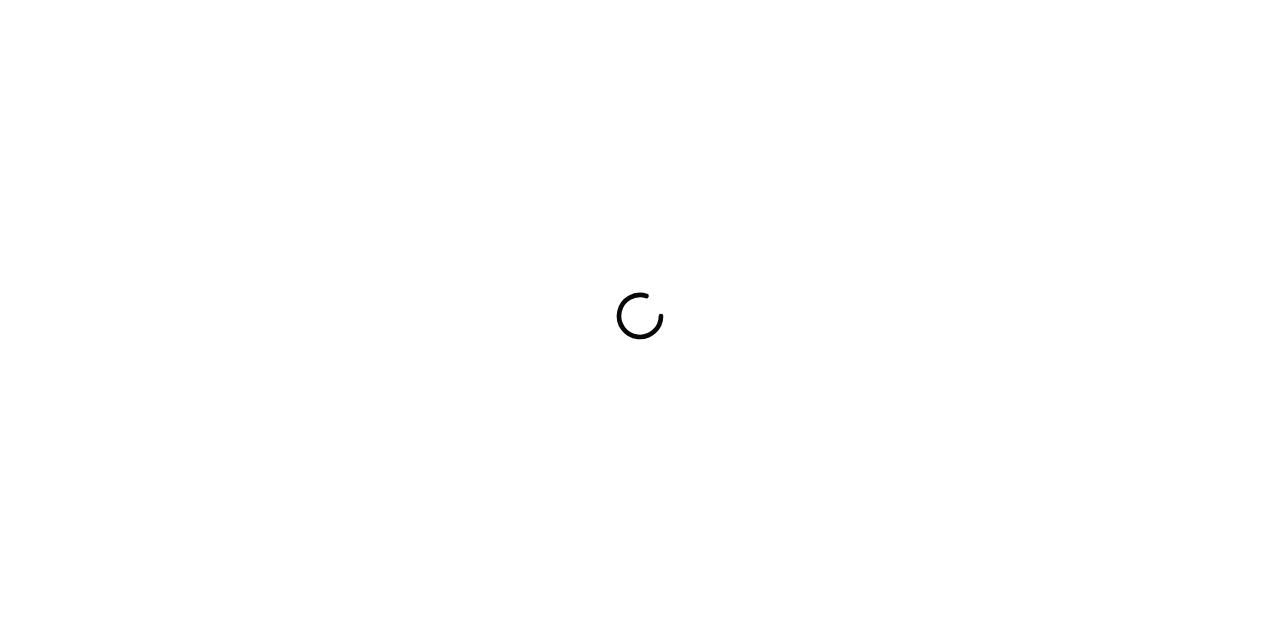 scroll, scrollTop: 0, scrollLeft: 0, axis: both 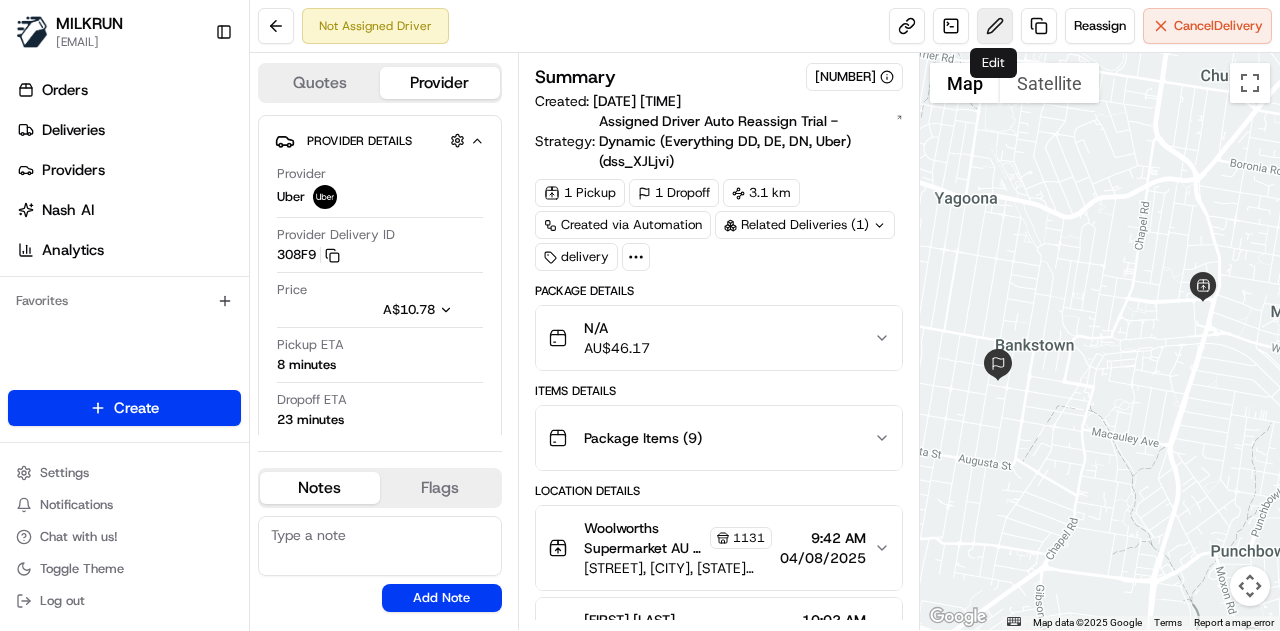 click at bounding box center (995, 26) 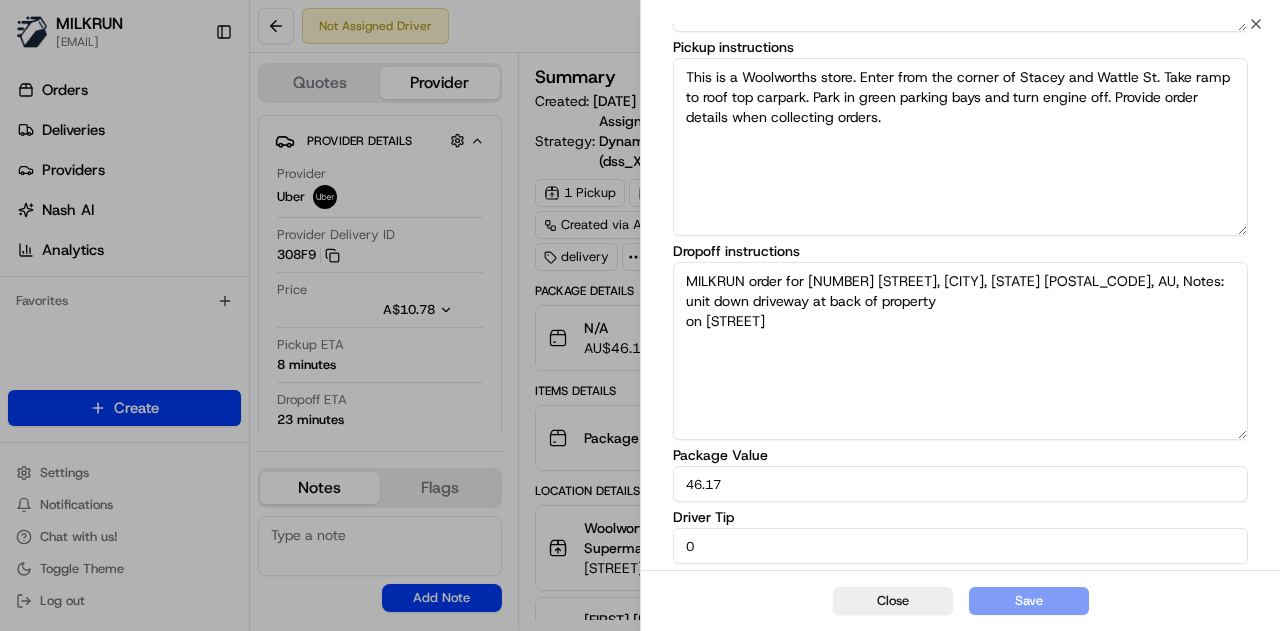 scroll, scrollTop: 297, scrollLeft: 0, axis: vertical 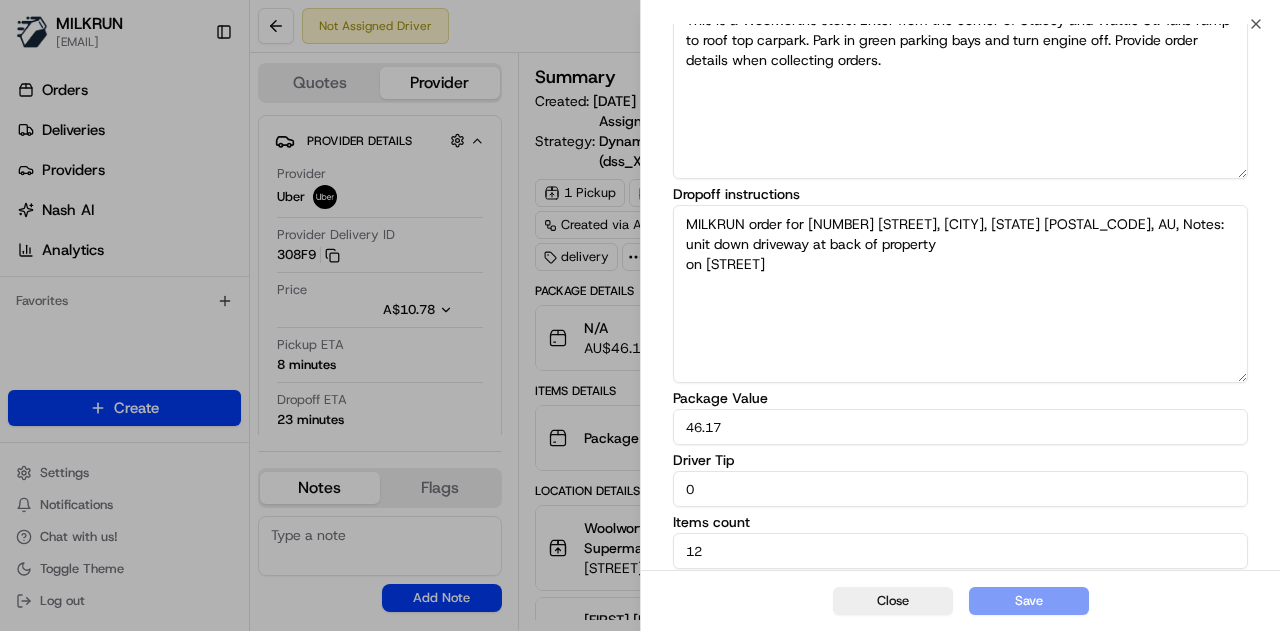 click on "MILKRUN order for [NUMBER] [STREET], [CITY], [STATE] [POSTAL_CODE], AU, Notes: unit down driveway at back of property
on [STREET]" at bounding box center [960, 294] 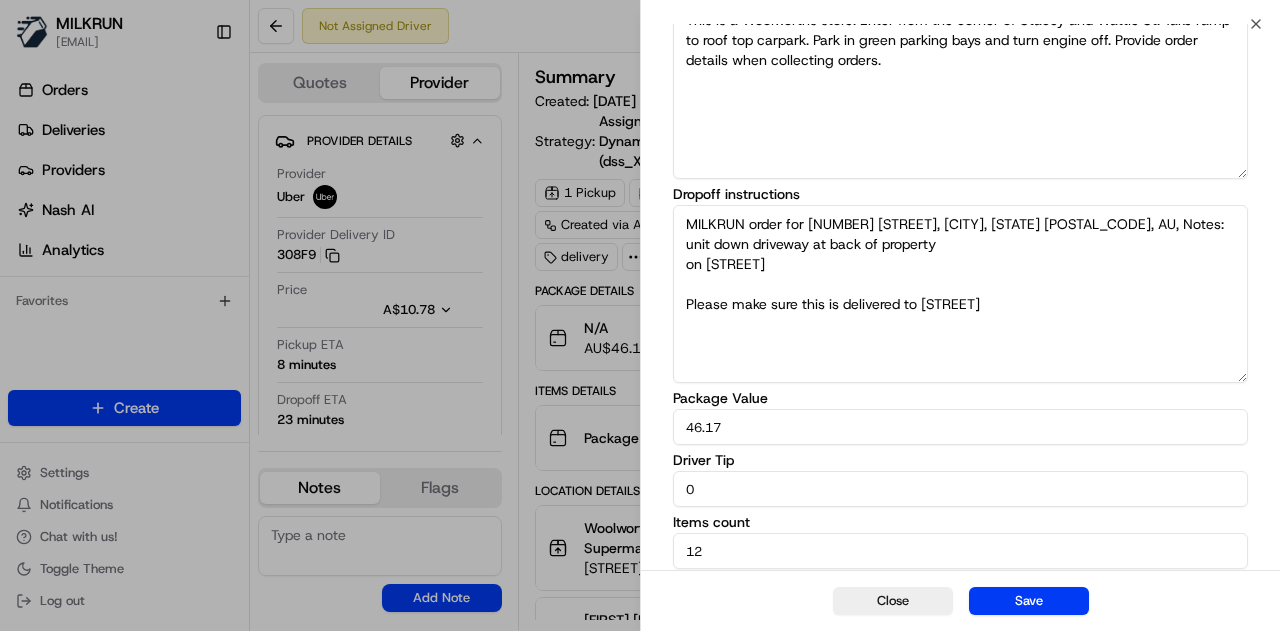type on "MILKRUN order for [NUMBER] [STREET], [CITY], [STATE] [POSTAL_CODE], AU, Notes: unit down driveway at back of property
on [STREET]
Please make sure this is delivered to [STREET]" 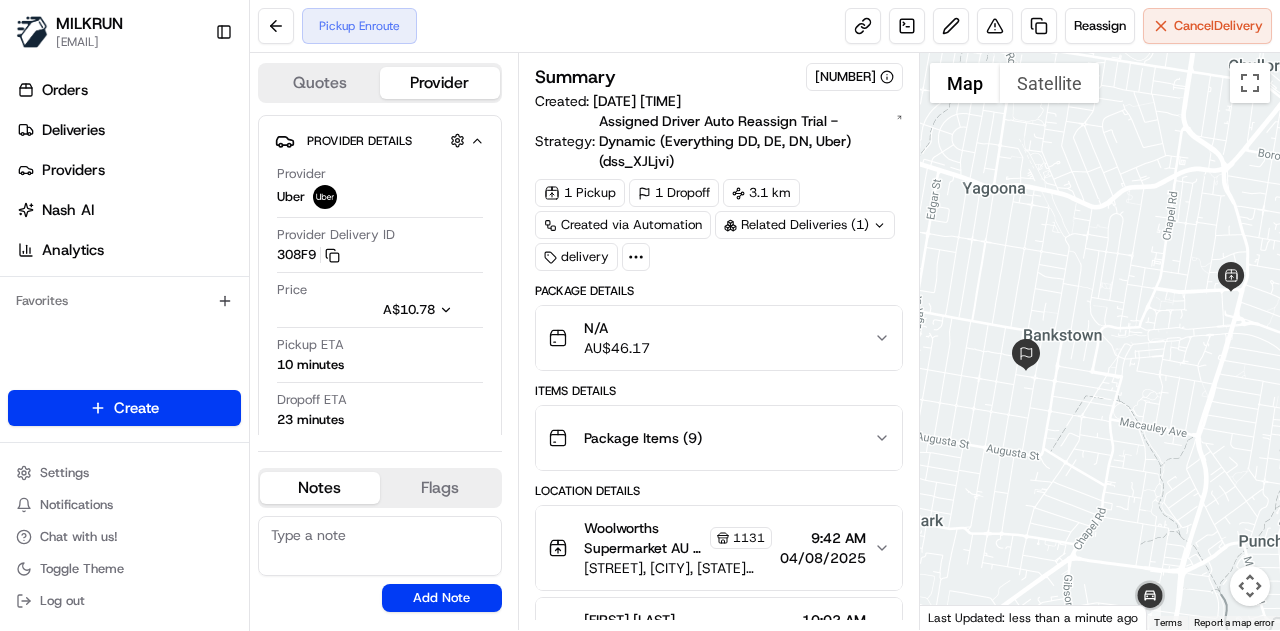 drag, startPoint x: 1128, startPoint y: 391, endPoint x: 1172, endPoint y: 378, distance: 45.88028 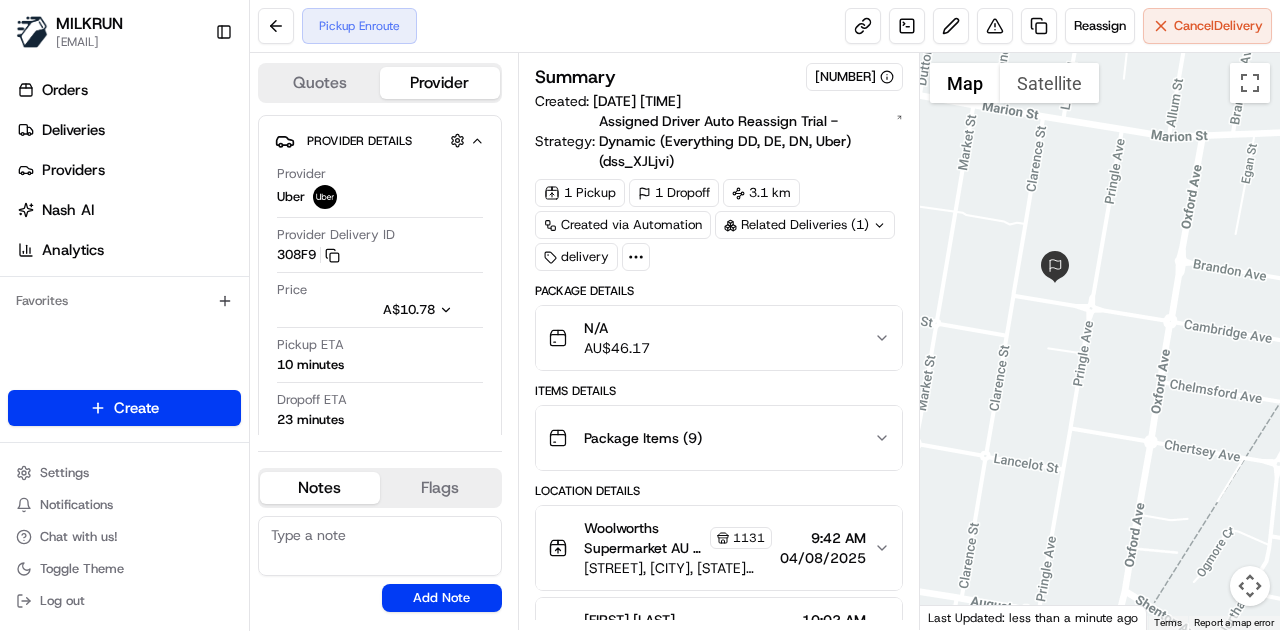drag, startPoint x: 1072, startPoint y: 314, endPoint x: 1091, endPoint y: 353, distance: 43.382023 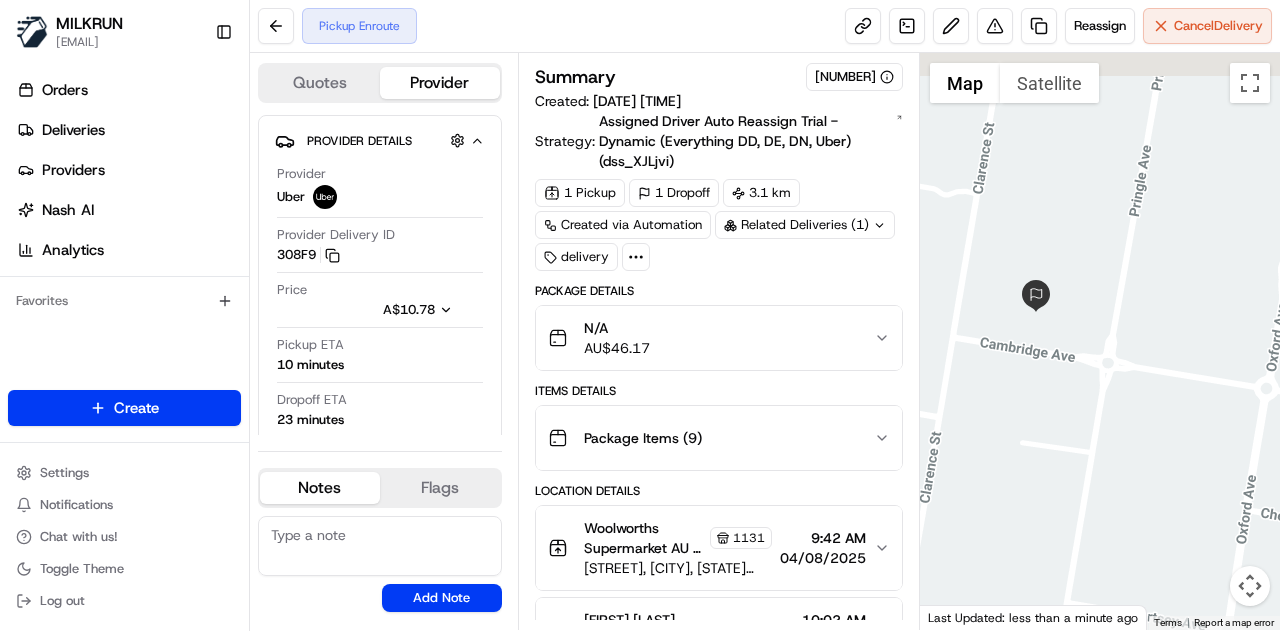 drag, startPoint x: 1090, startPoint y: 308, endPoint x: 1101, endPoint y: 361, distance: 54.129475 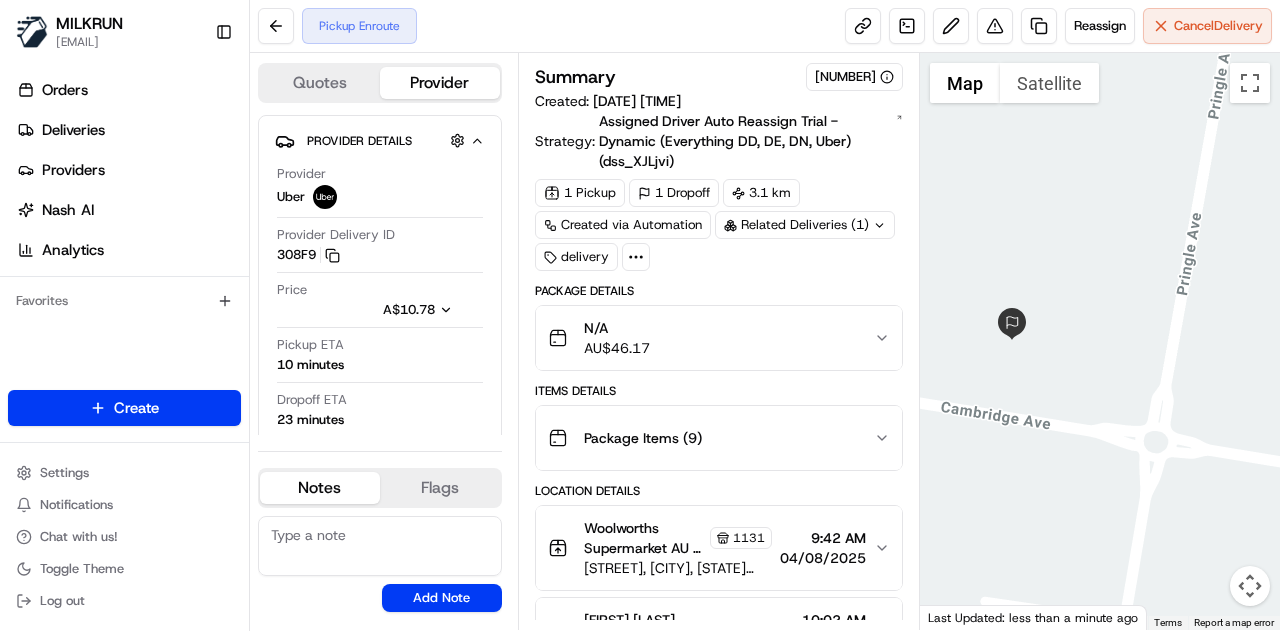 drag, startPoint x: 1081, startPoint y: 319, endPoint x: 1096, endPoint y: 335, distance: 21.931713 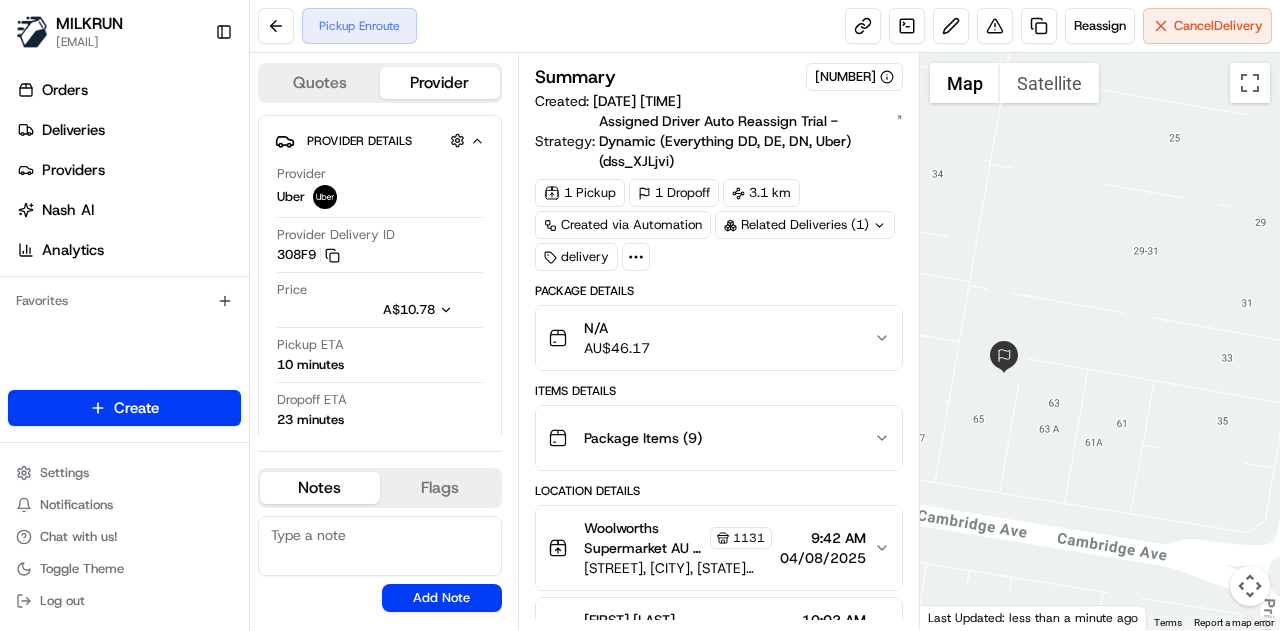 drag, startPoint x: 1096, startPoint y: 335, endPoint x: 1140, endPoint y: 317, distance: 47.539455 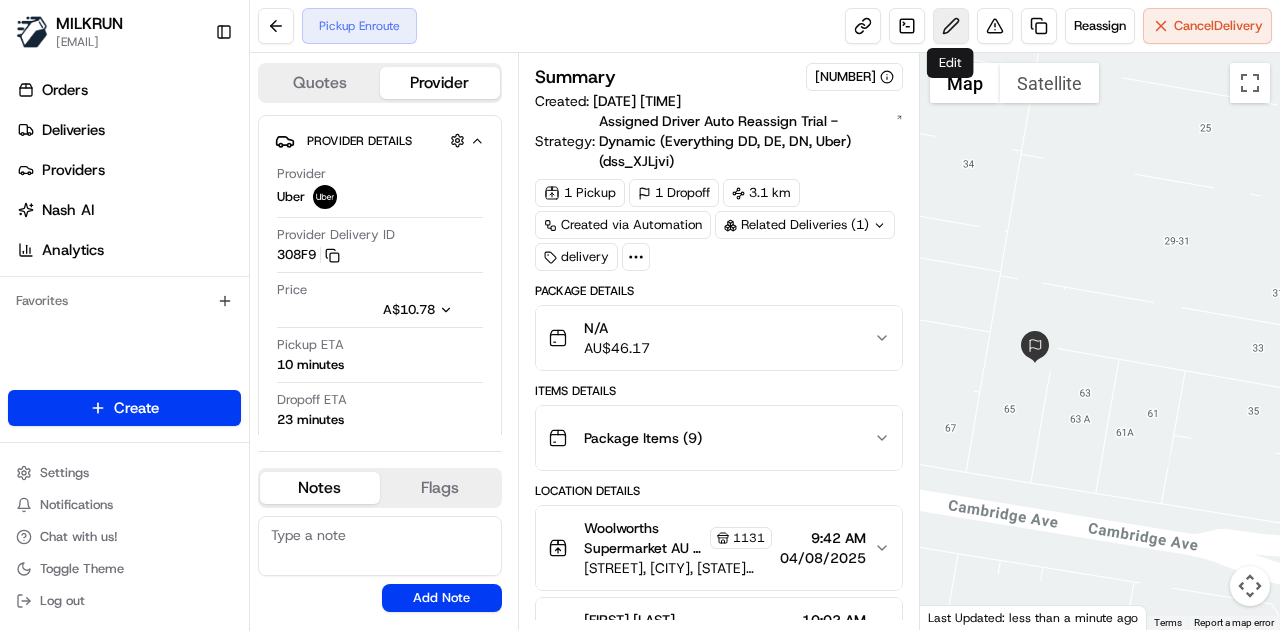 click at bounding box center (951, 26) 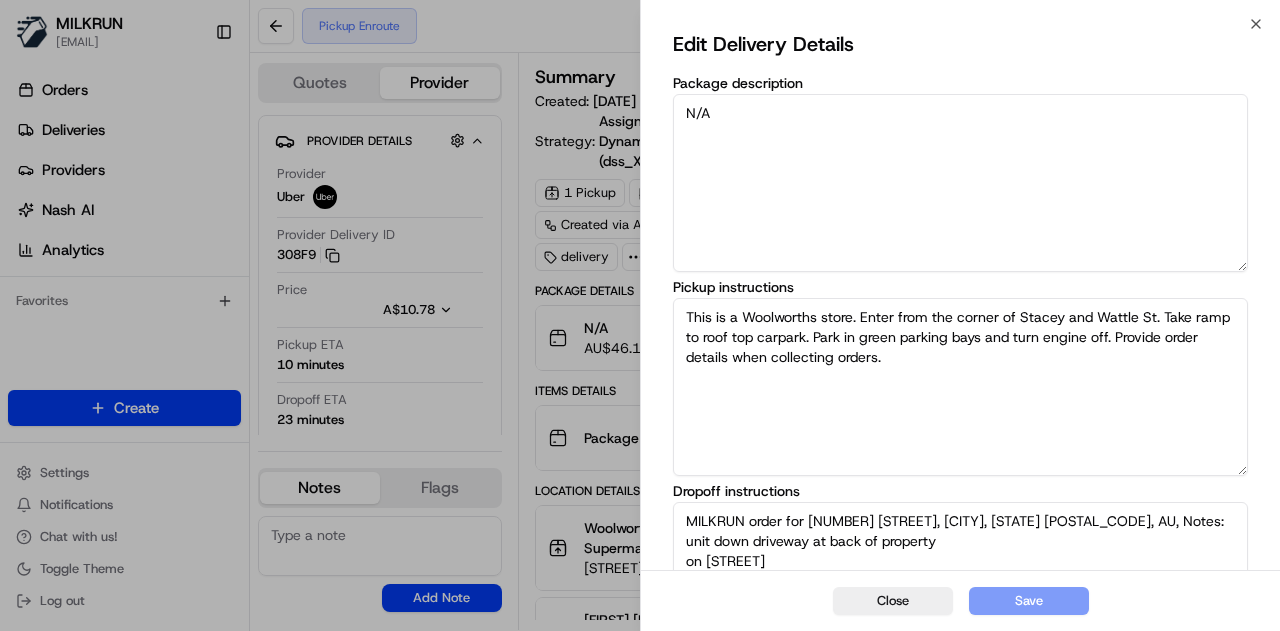 click on "This is a Woolworths store. Enter from the corner of Stacey and Wattle St. Take ramp to roof top carpark. Park in green parking bays and turn engine off. Provide order details when collecting orders." at bounding box center (960, 387) 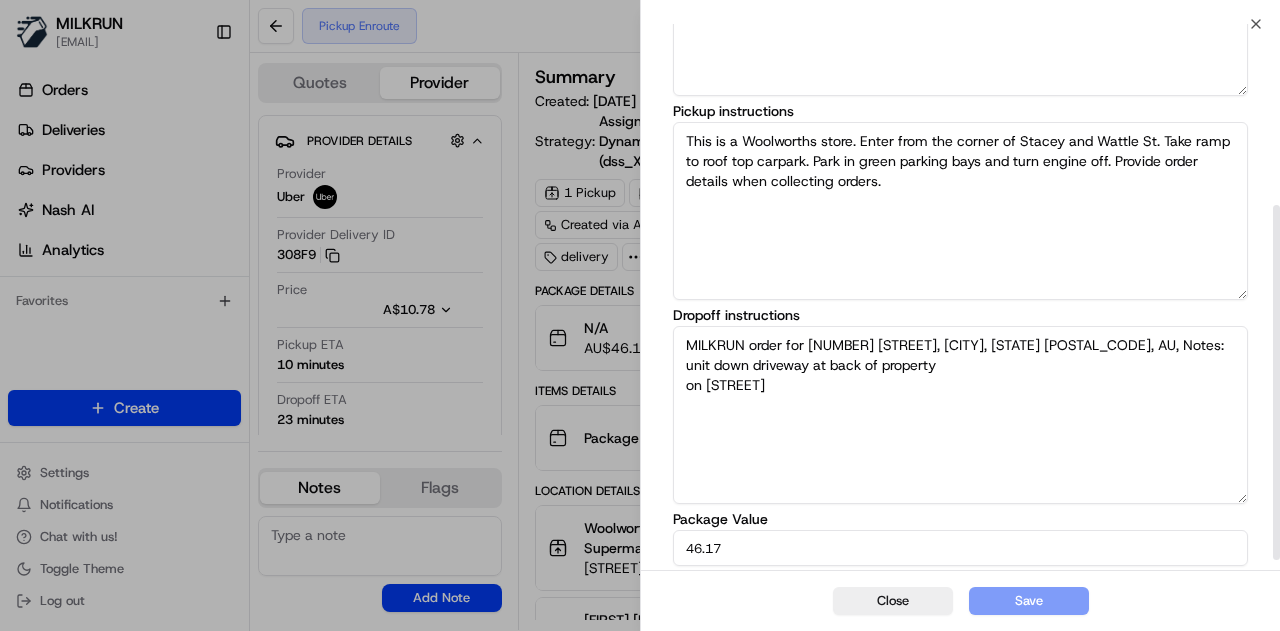 scroll, scrollTop: 297, scrollLeft: 0, axis: vertical 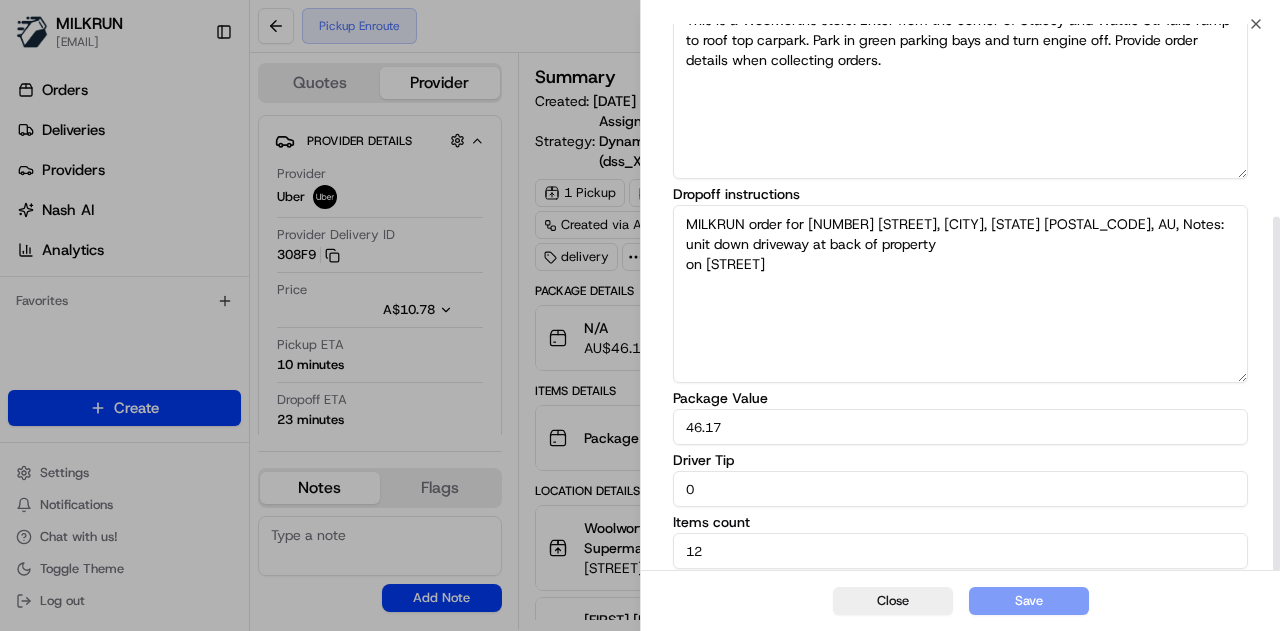 click on "MILKRUN order for [NUMBER] [STREET], [CITY], [STATE] [POSTAL_CODE], AU, Notes: unit down driveway at back of property
on [STREET]" at bounding box center (960, 294) 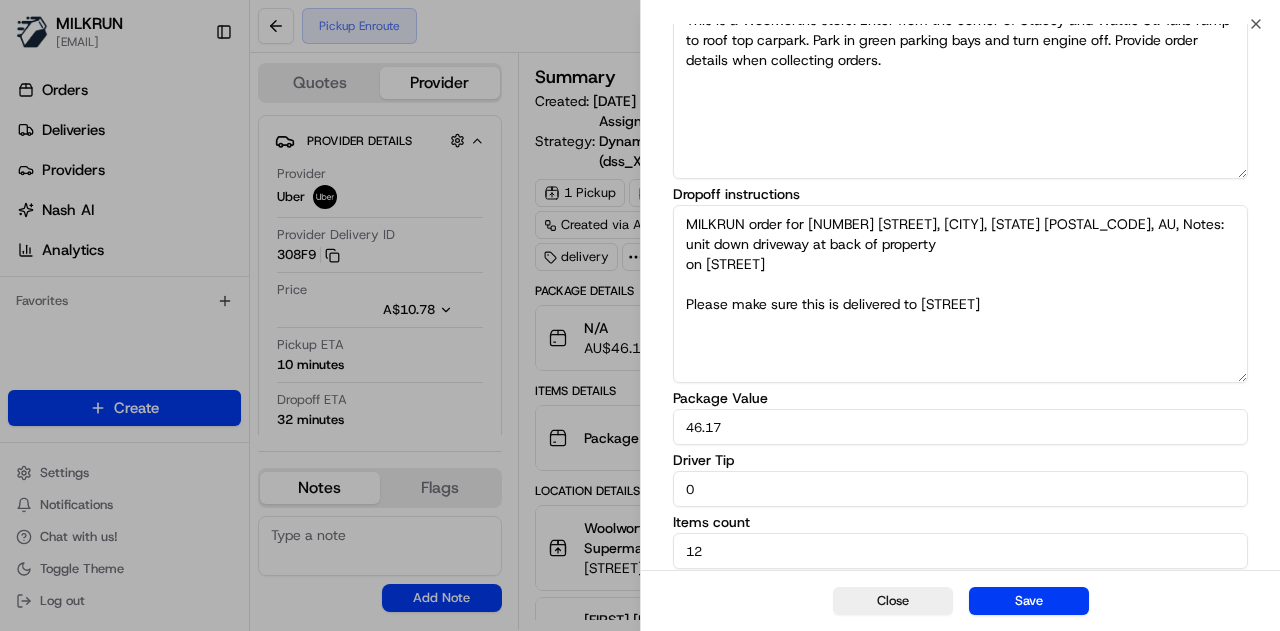 click on "MILKRUN order for [NUMBER] [STREET], [CITY], [STATE] [POSTAL_CODE], AU, Notes: unit down driveway at back of property
on [STREET]
Please make sure this is delivered to [STREET]" at bounding box center [960, 294] 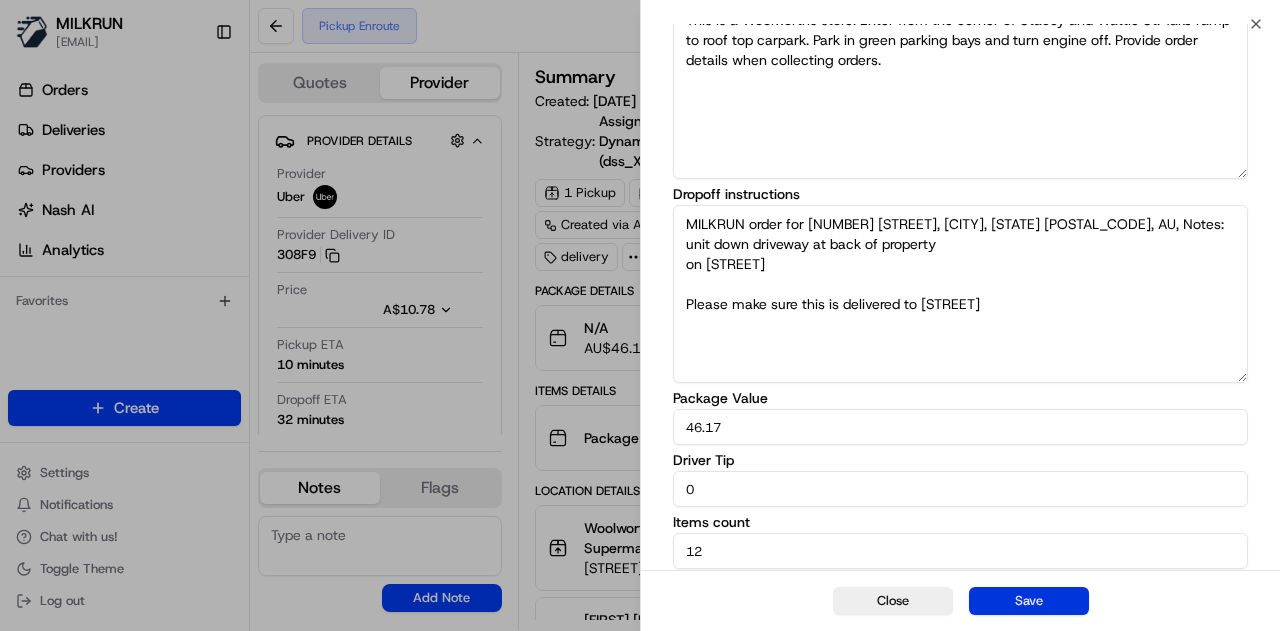 type on "MILKRUN order for [NUMBER] [STREET], [CITY], [STATE] [POSTAL_CODE], AU, Notes: unit down driveway at back of property
on [STREET]
Please make sure this is delivered to [STREET]" 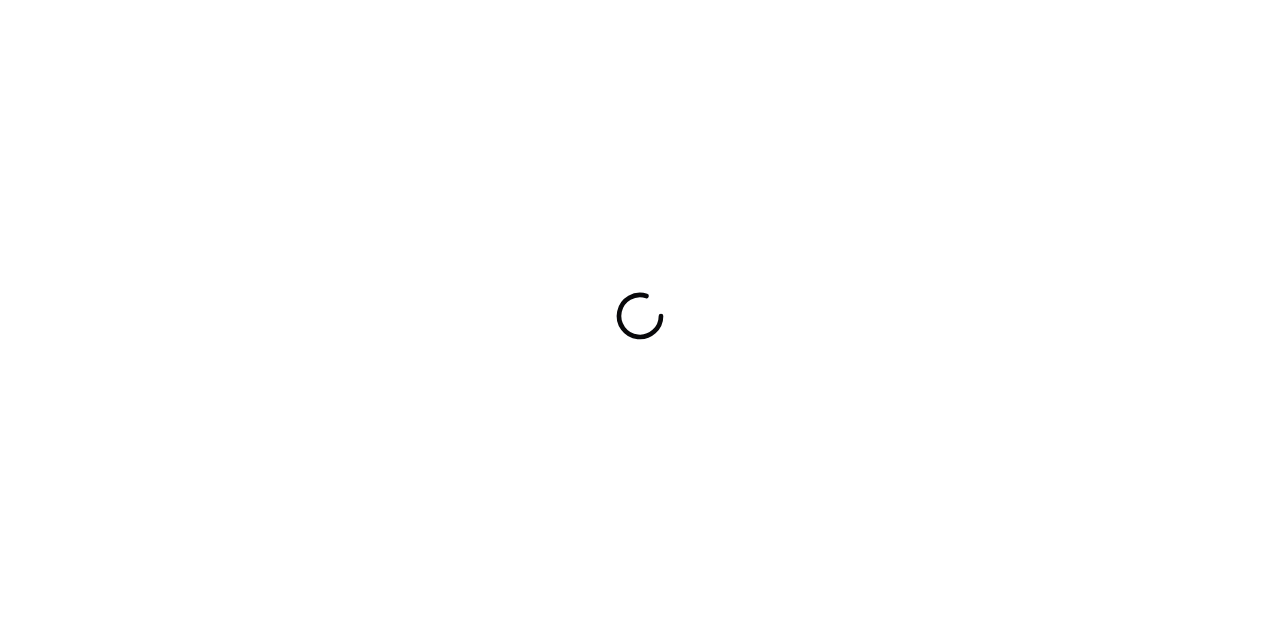 scroll, scrollTop: 0, scrollLeft: 0, axis: both 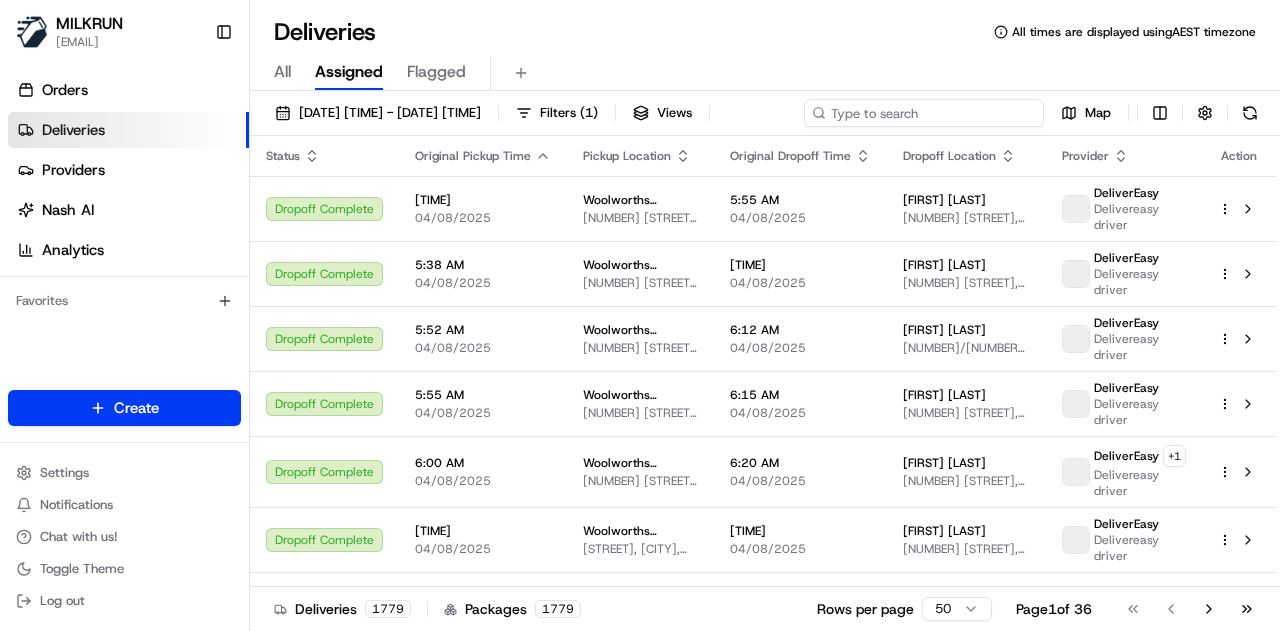 click at bounding box center [924, 113] 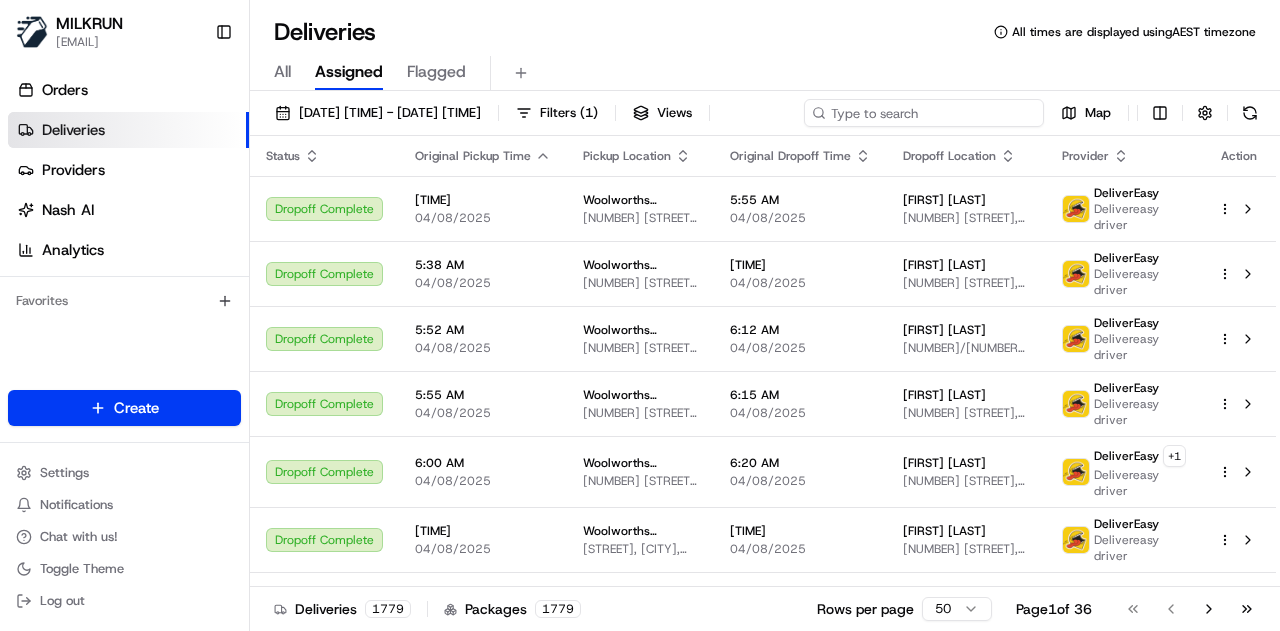 paste on "9048b190-41e5-4ac9-96be-7e1ee0fddd58" 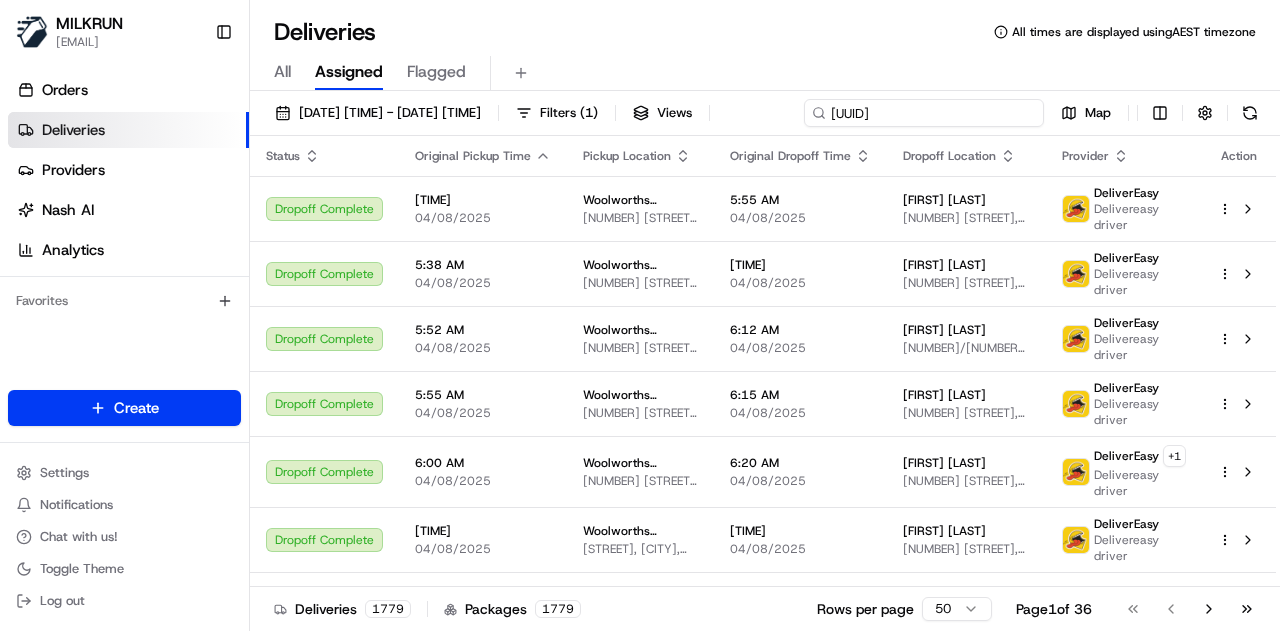 scroll, scrollTop: 0, scrollLeft: 93, axis: horizontal 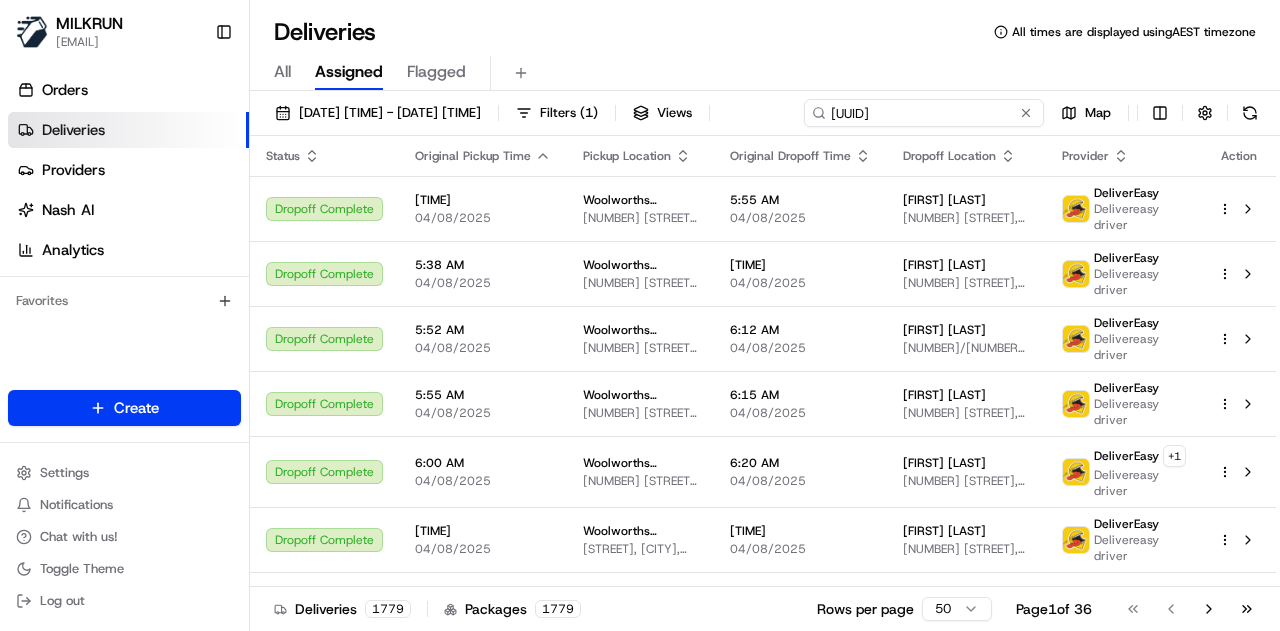 type on "9048b190-41e5-4ac9-96be-7e1ee0fddd58" 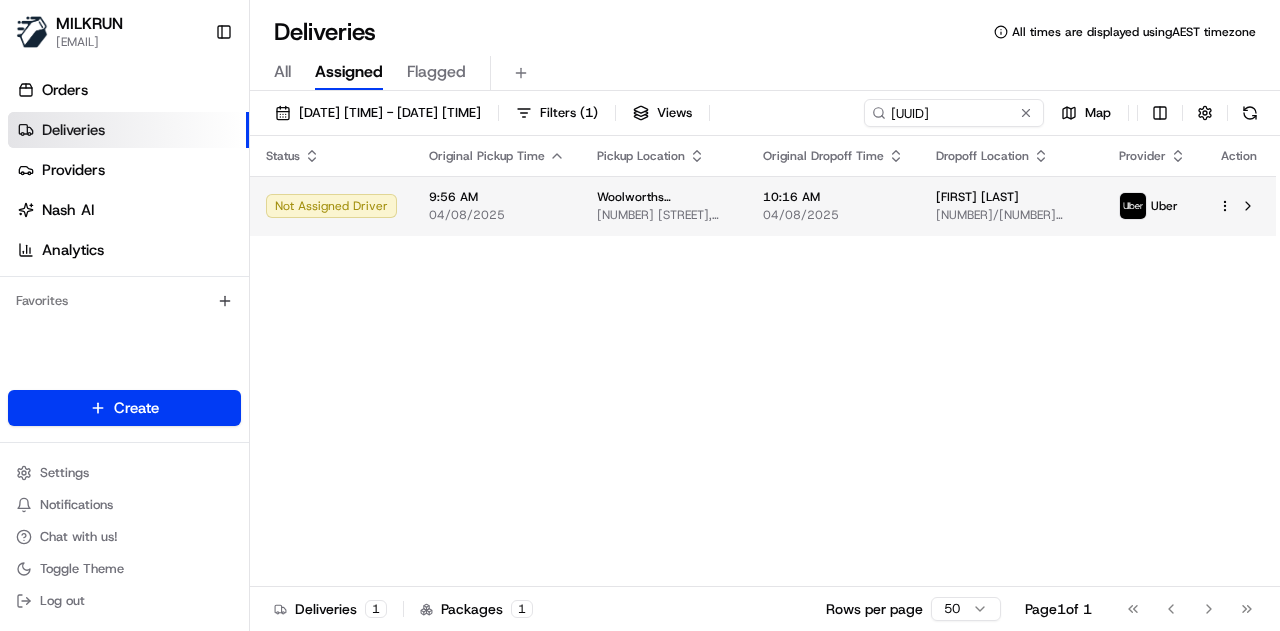 click on "10:16 AM" at bounding box center (833, 197) 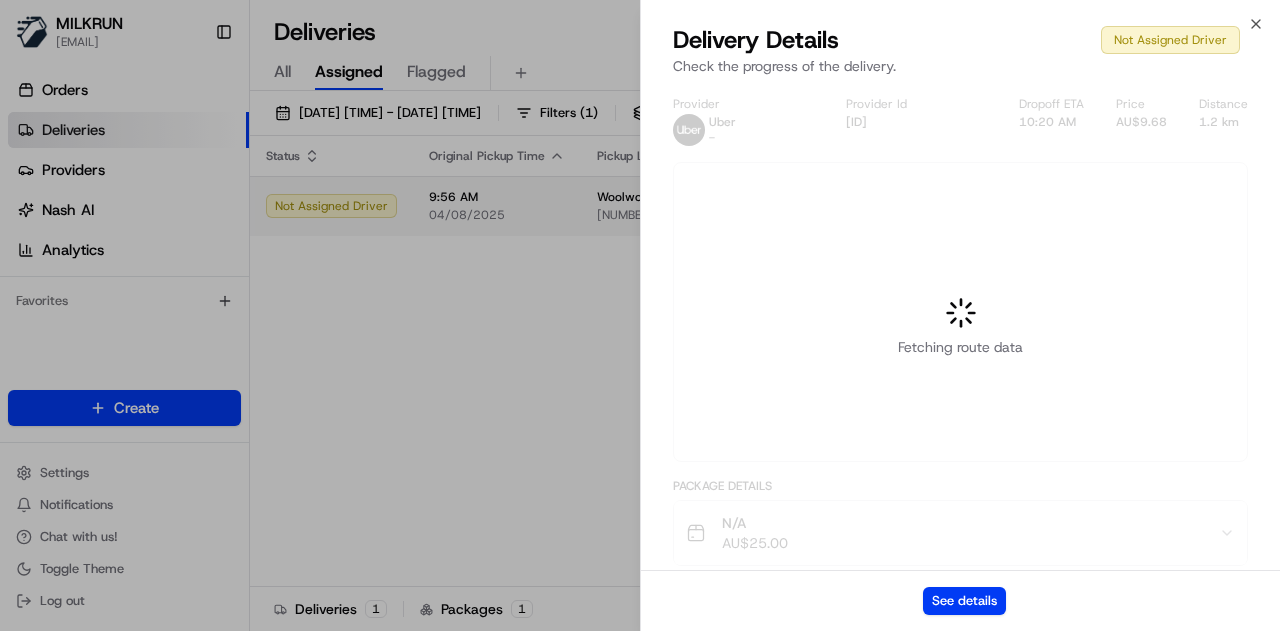 scroll, scrollTop: 0, scrollLeft: 0, axis: both 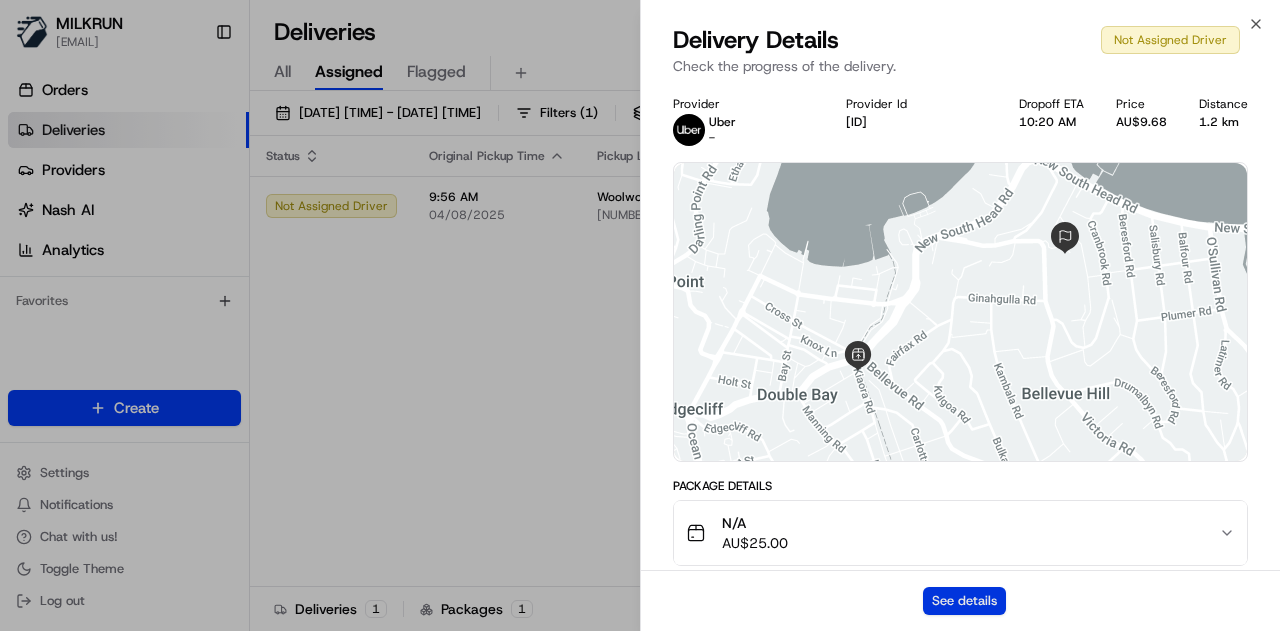 click on "See details" at bounding box center [964, 601] 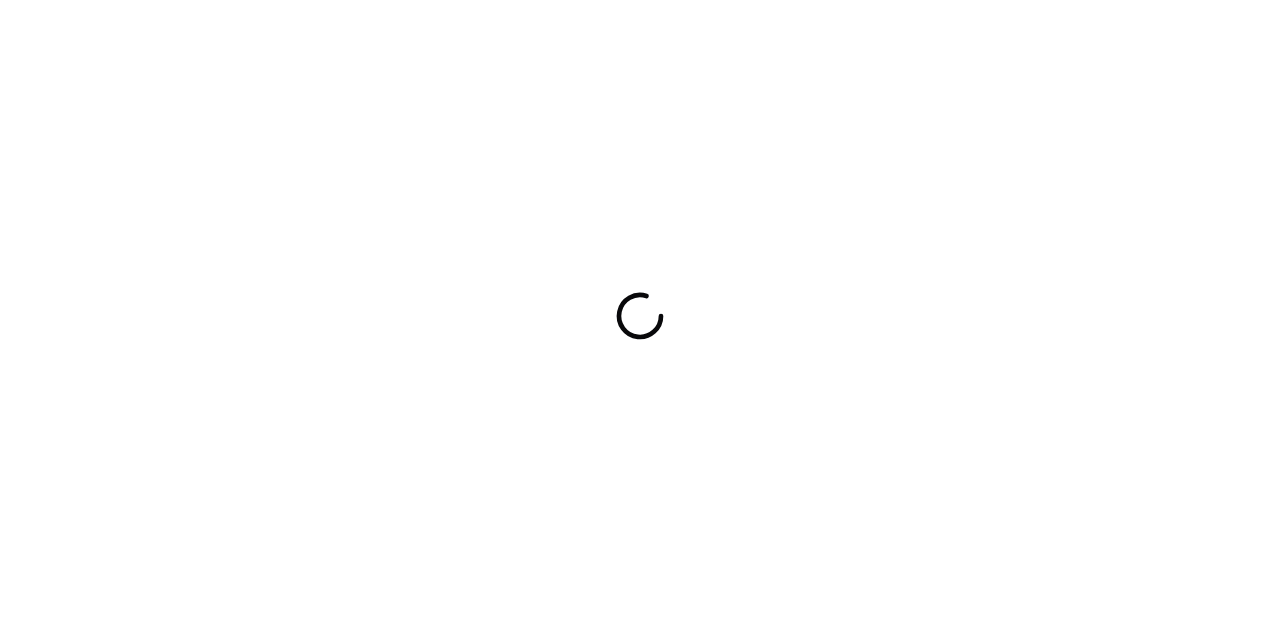 scroll, scrollTop: 0, scrollLeft: 0, axis: both 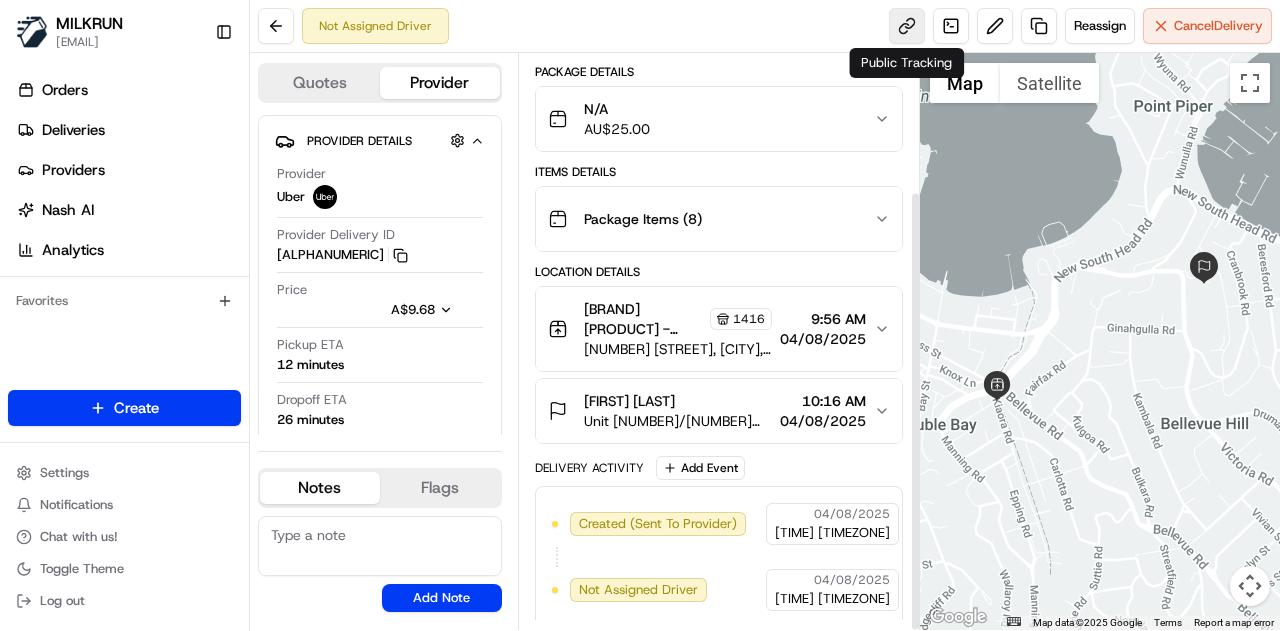 click at bounding box center (907, 26) 